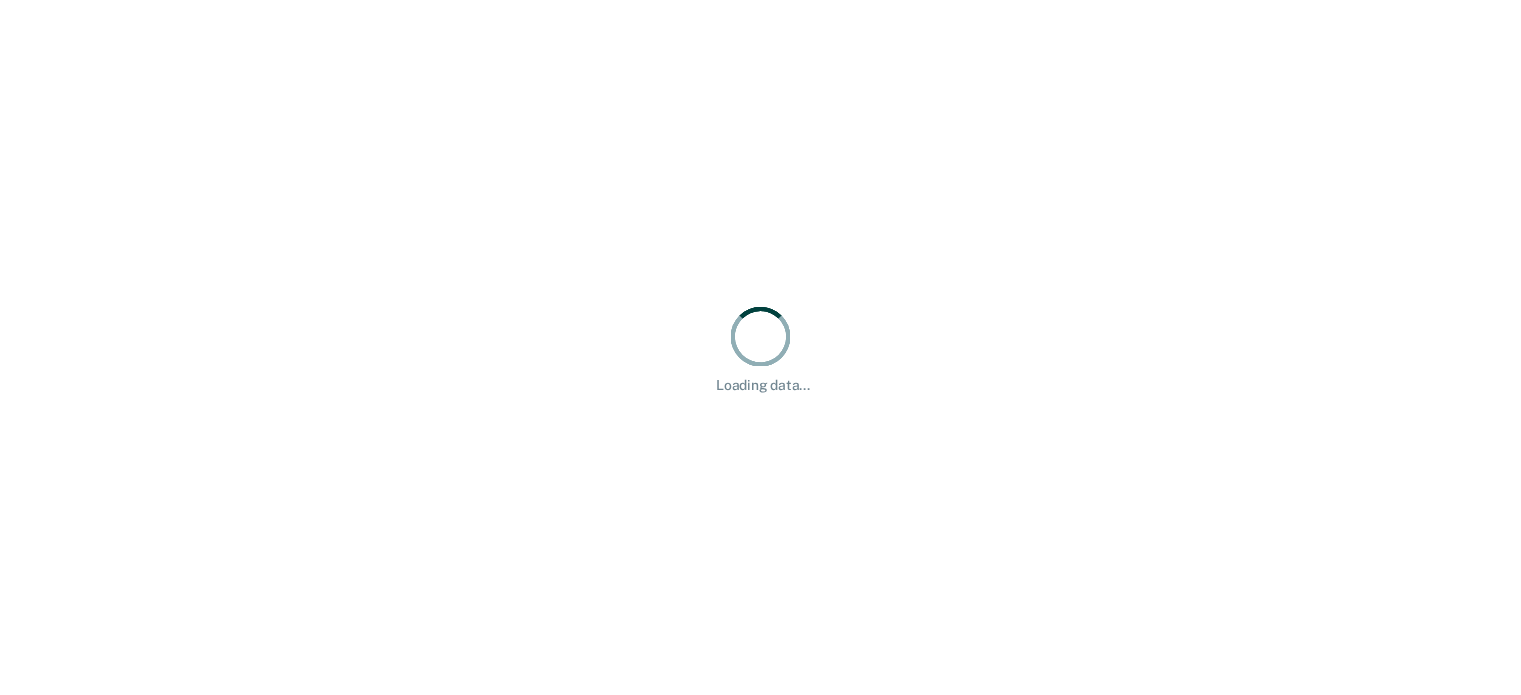 scroll, scrollTop: 0, scrollLeft: 0, axis: both 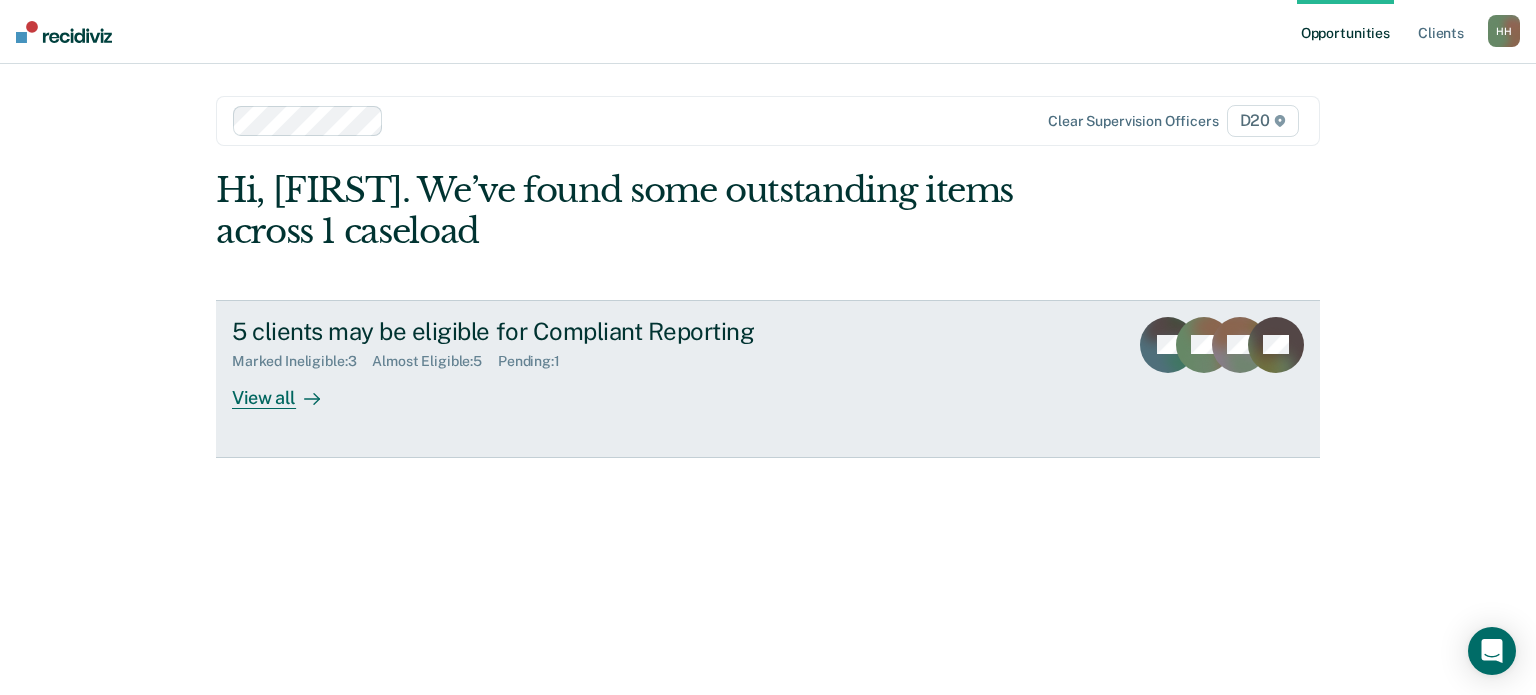 click 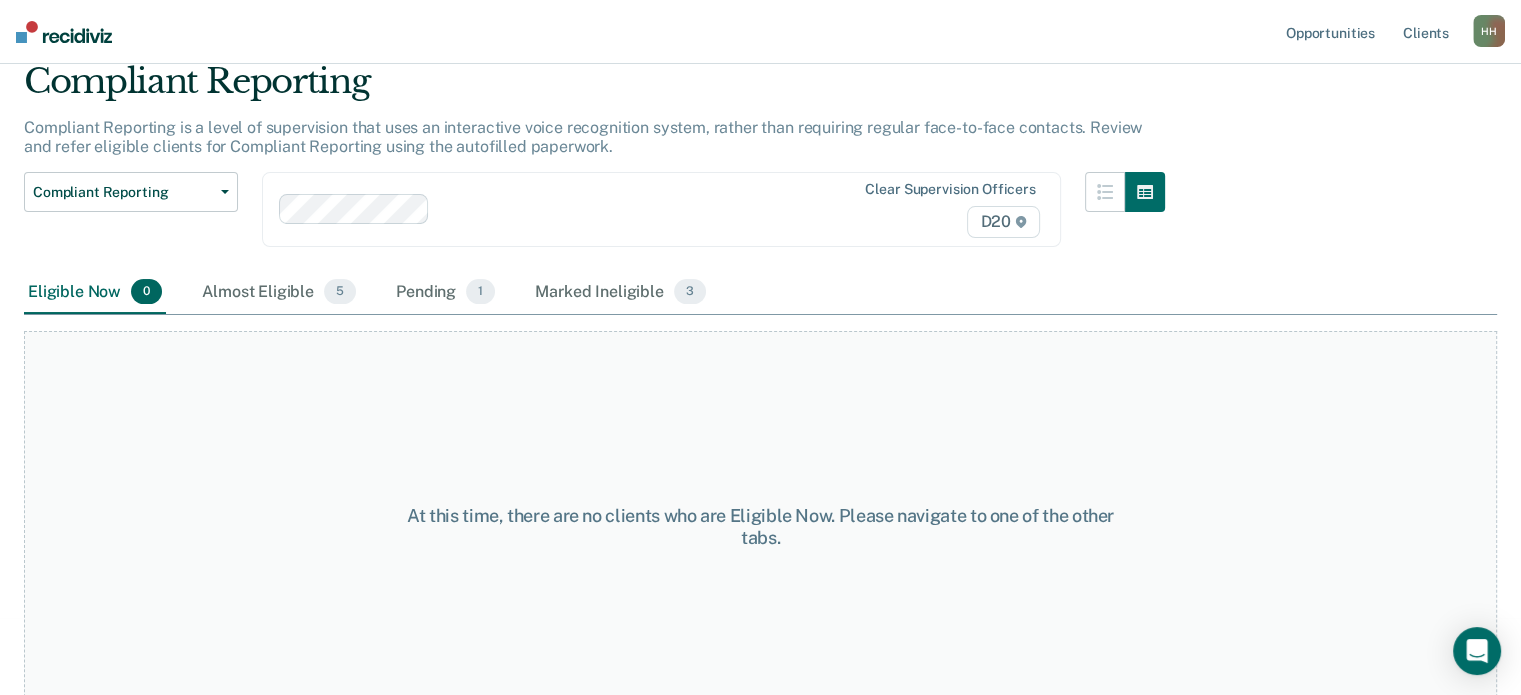 scroll, scrollTop: 100, scrollLeft: 0, axis: vertical 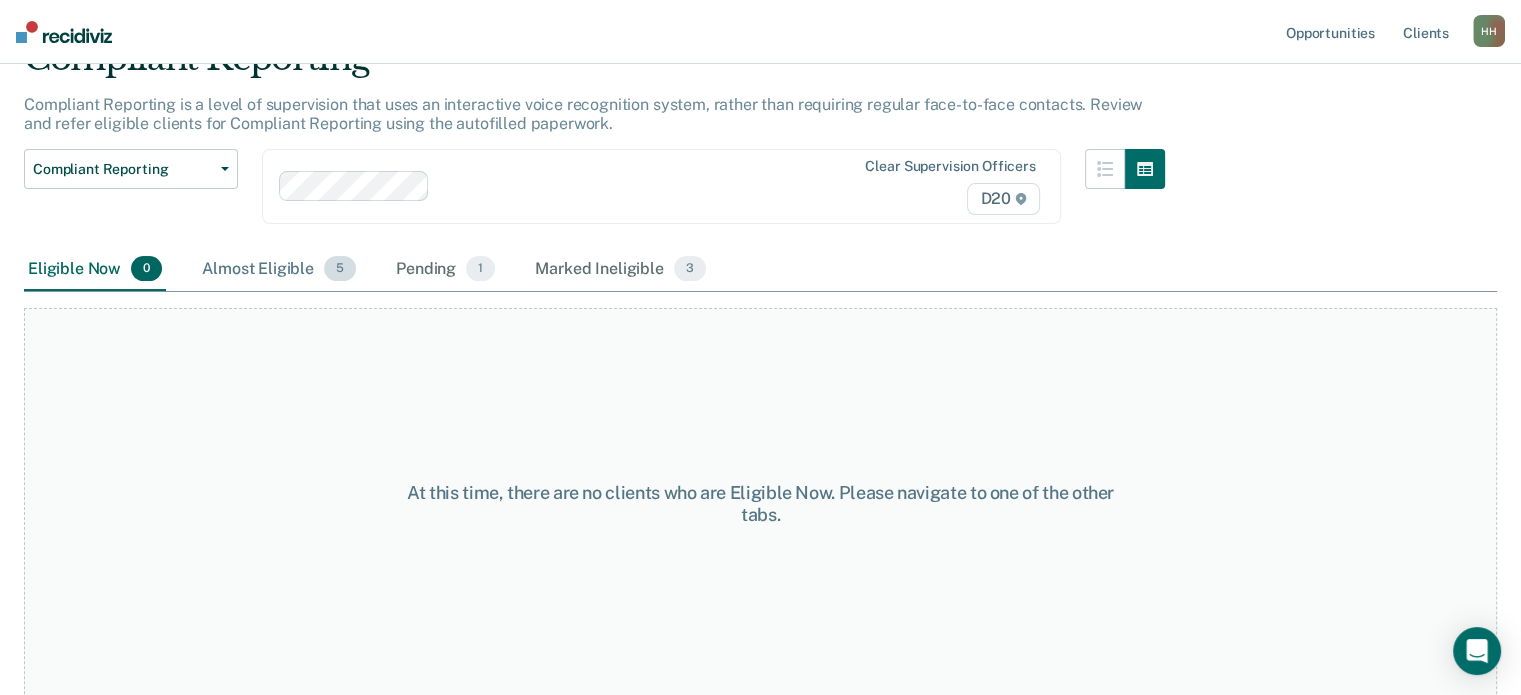 click on "Almost Eligible 5" at bounding box center (279, 270) 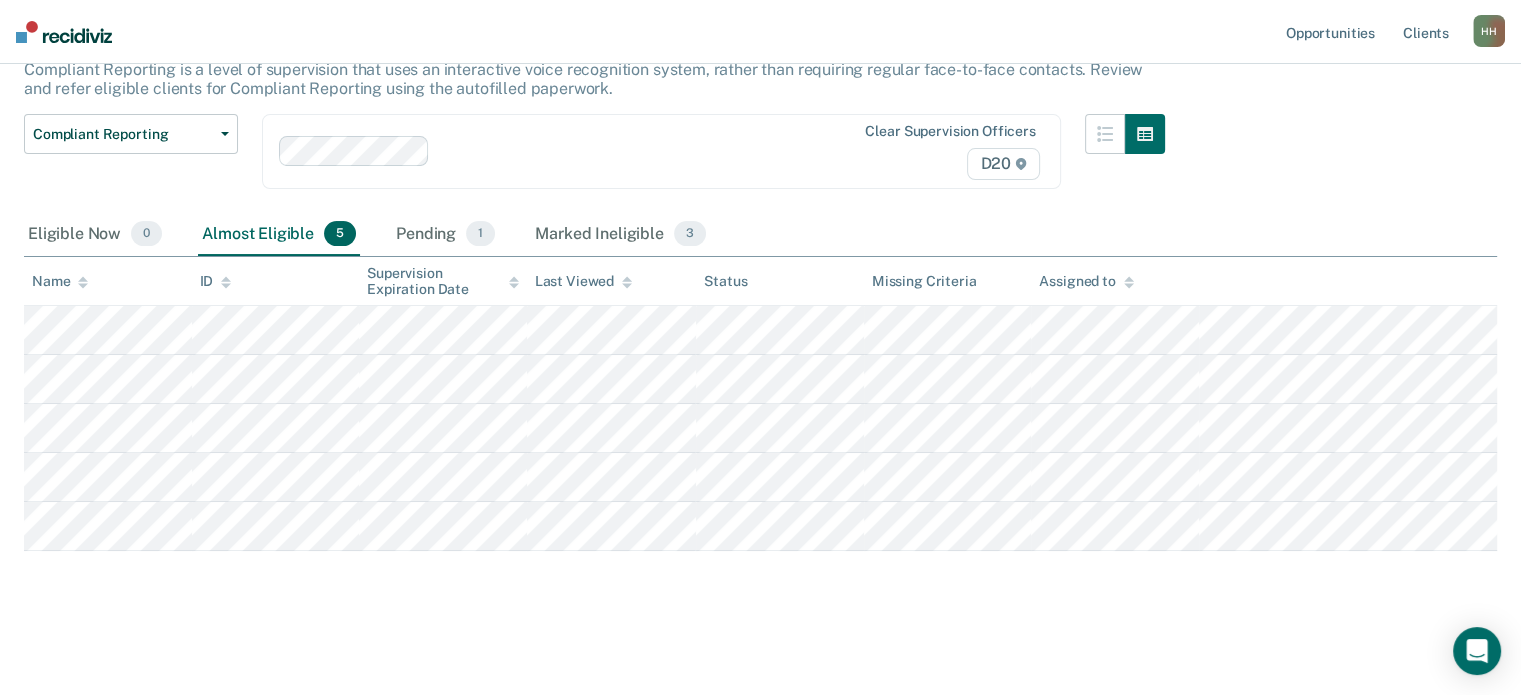 scroll, scrollTop: 164, scrollLeft: 0, axis: vertical 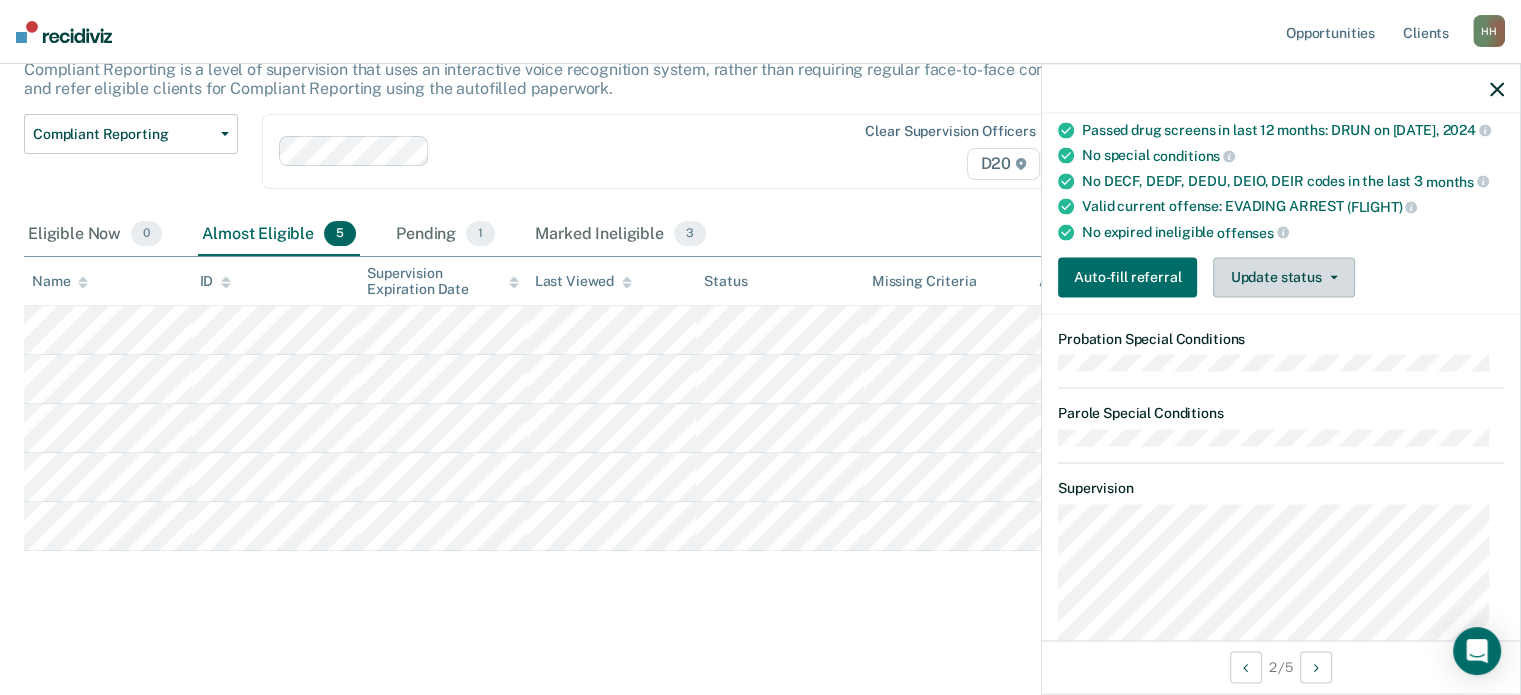 click on "Update status" at bounding box center [1283, 277] 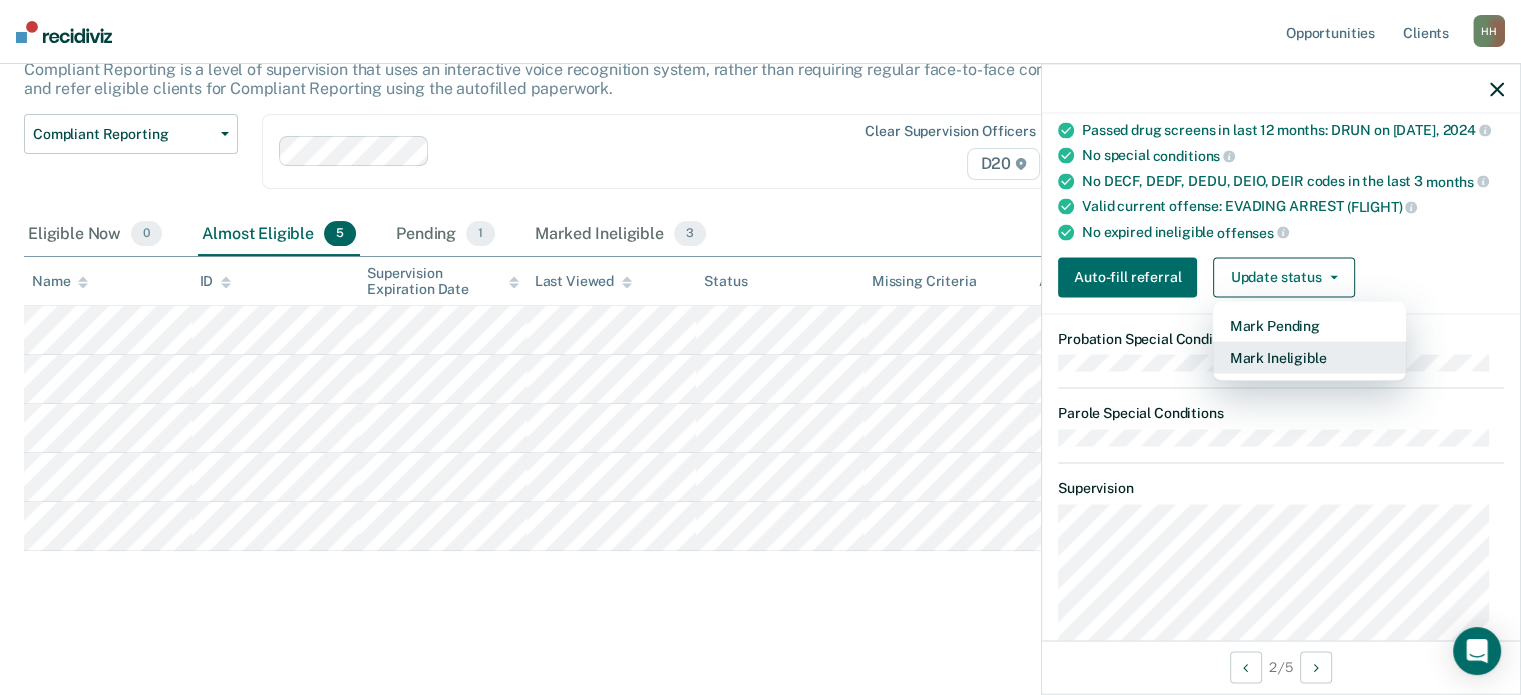 click on "Mark Ineligible" at bounding box center [1309, 357] 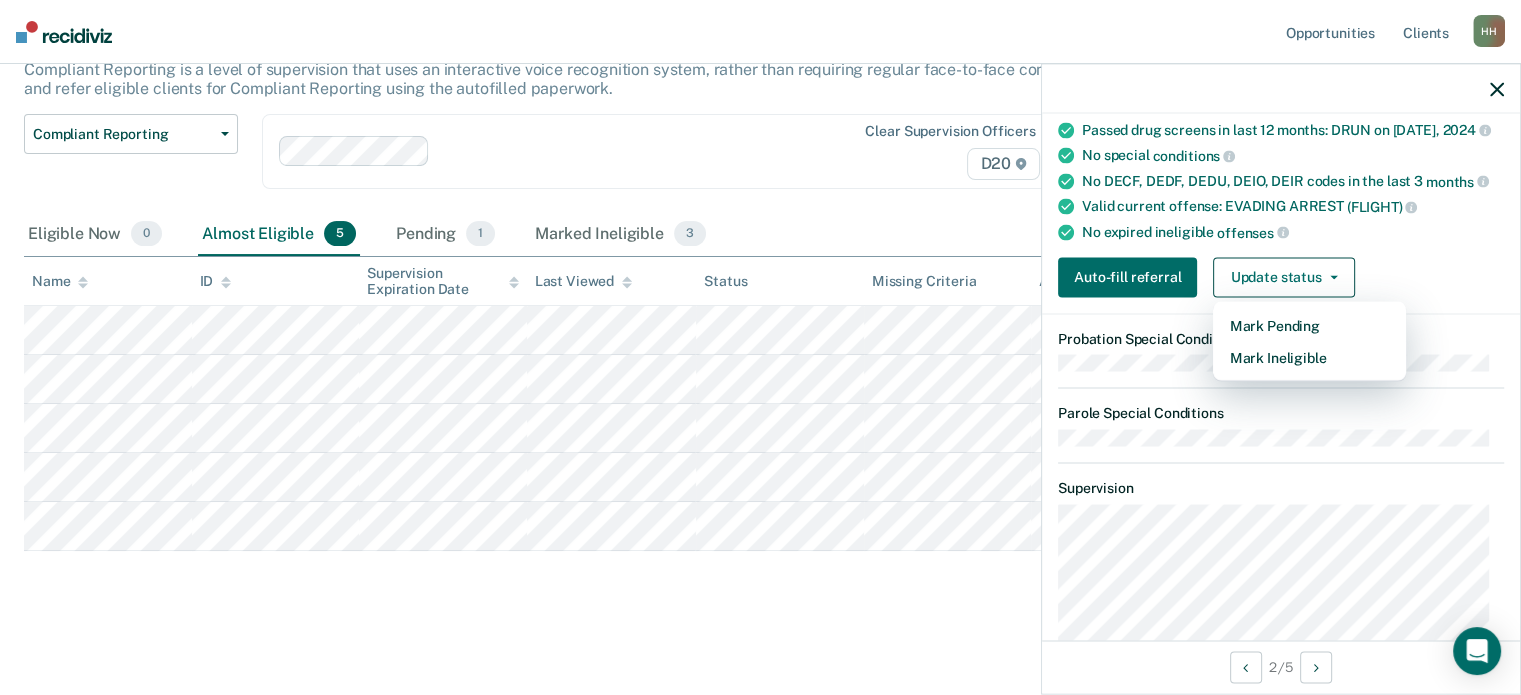 scroll, scrollTop: 149, scrollLeft: 0, axis: vertical 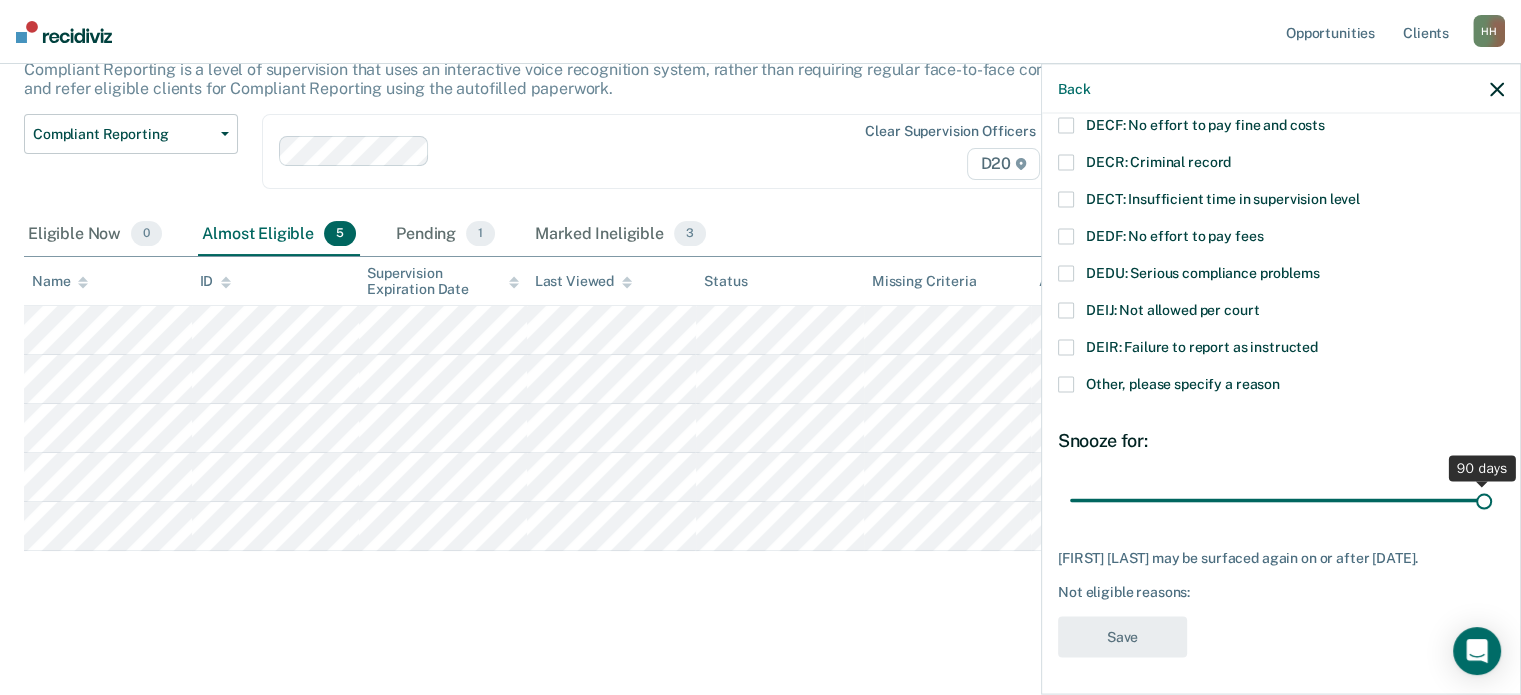 drag, startPoint x: 1206, startPoint y: 495, endPoint x: 1522, endPoint y: 511, distance: 316.40482 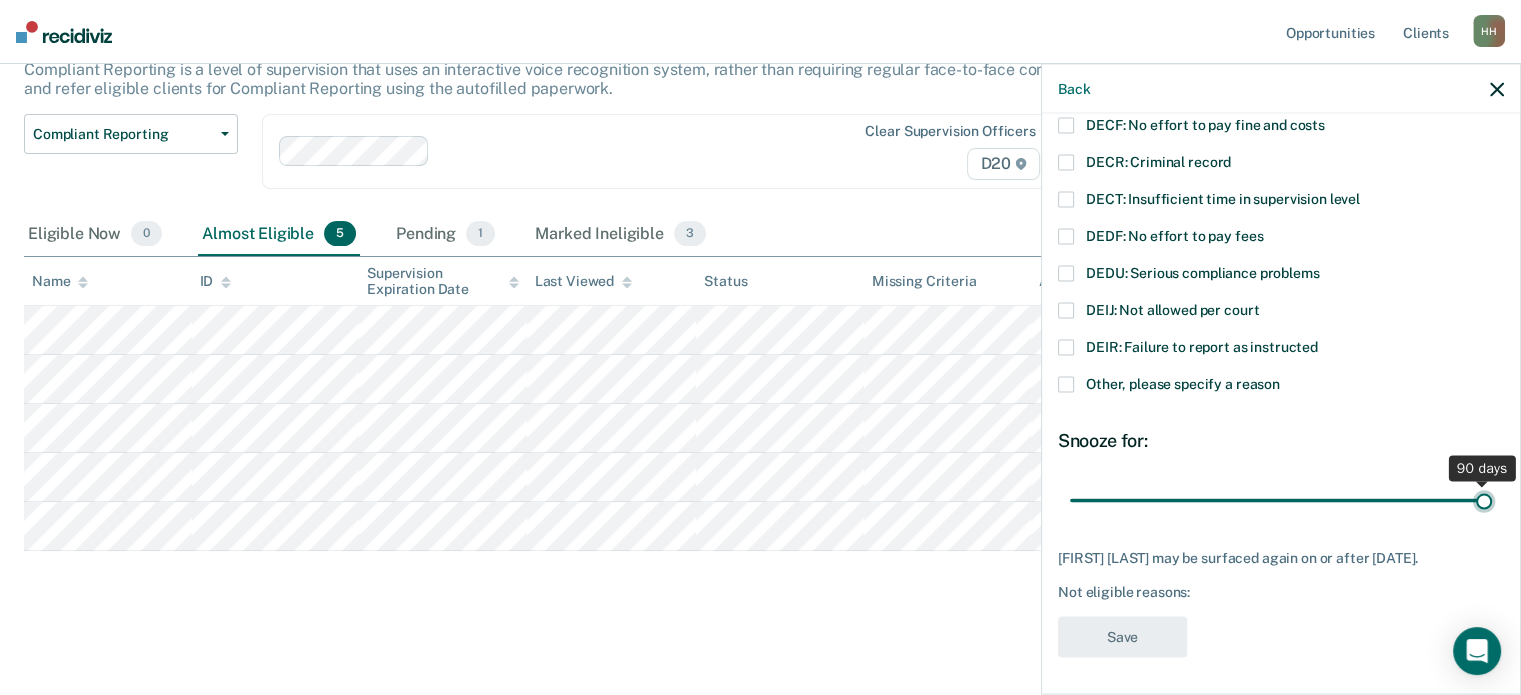 type on "90" 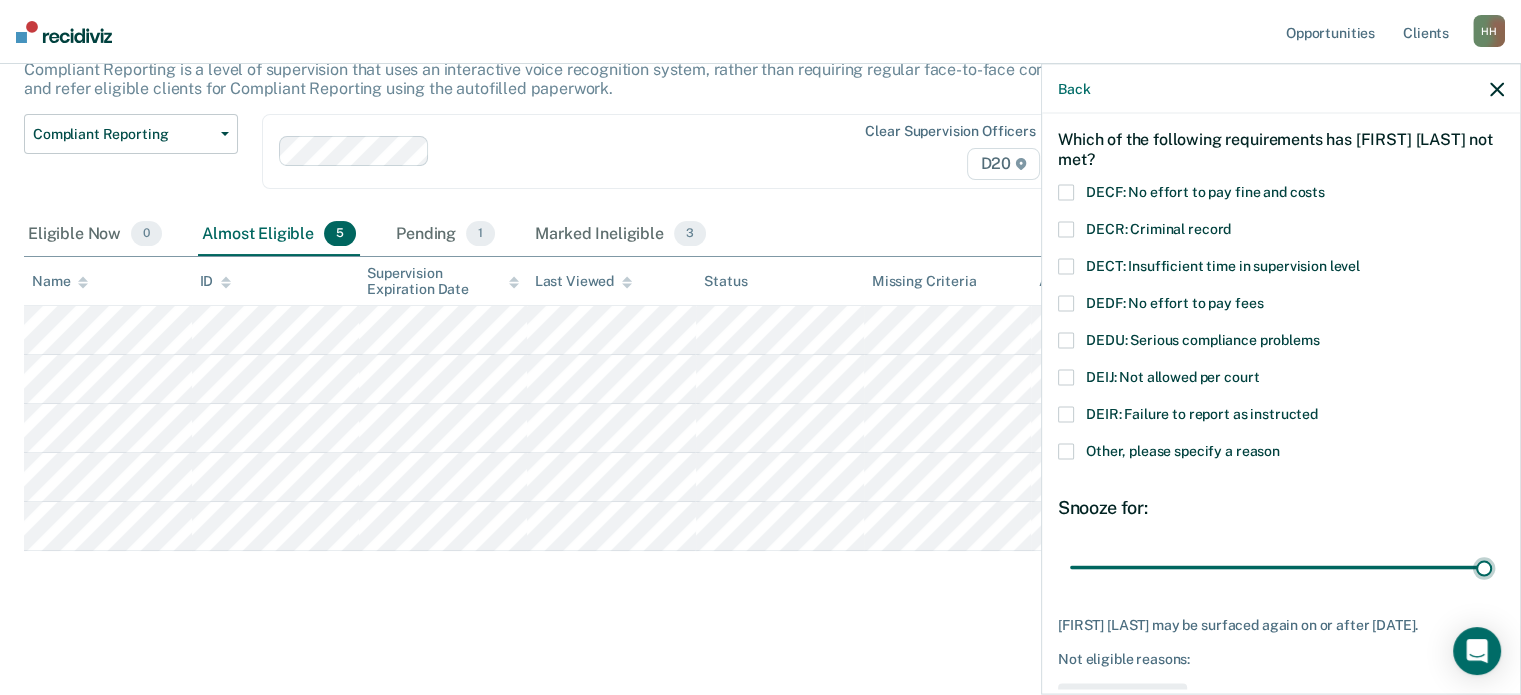 scroll, scrollTop: 49, scrollLeft: 0, axis: vertical 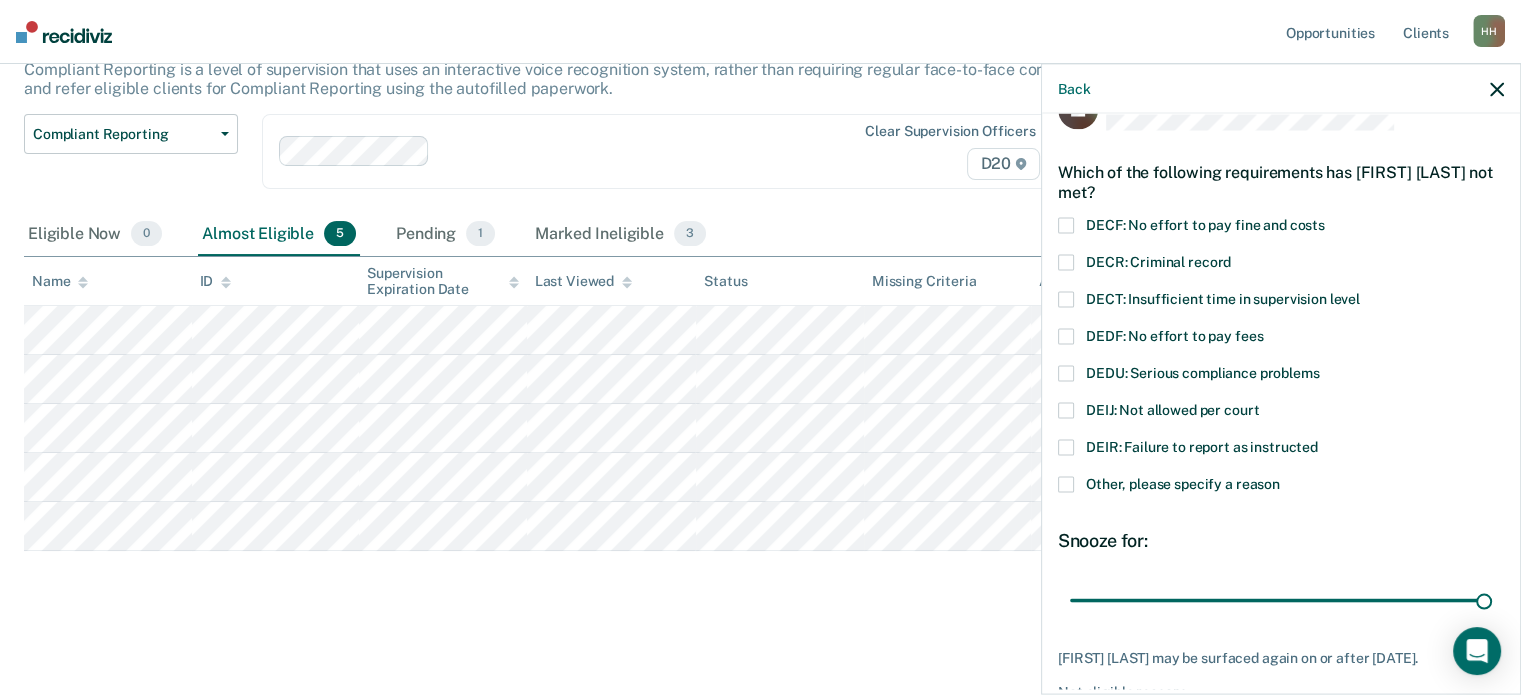 click on "DEIJ: Not allowed per court" at bounding box center (1281, 412) 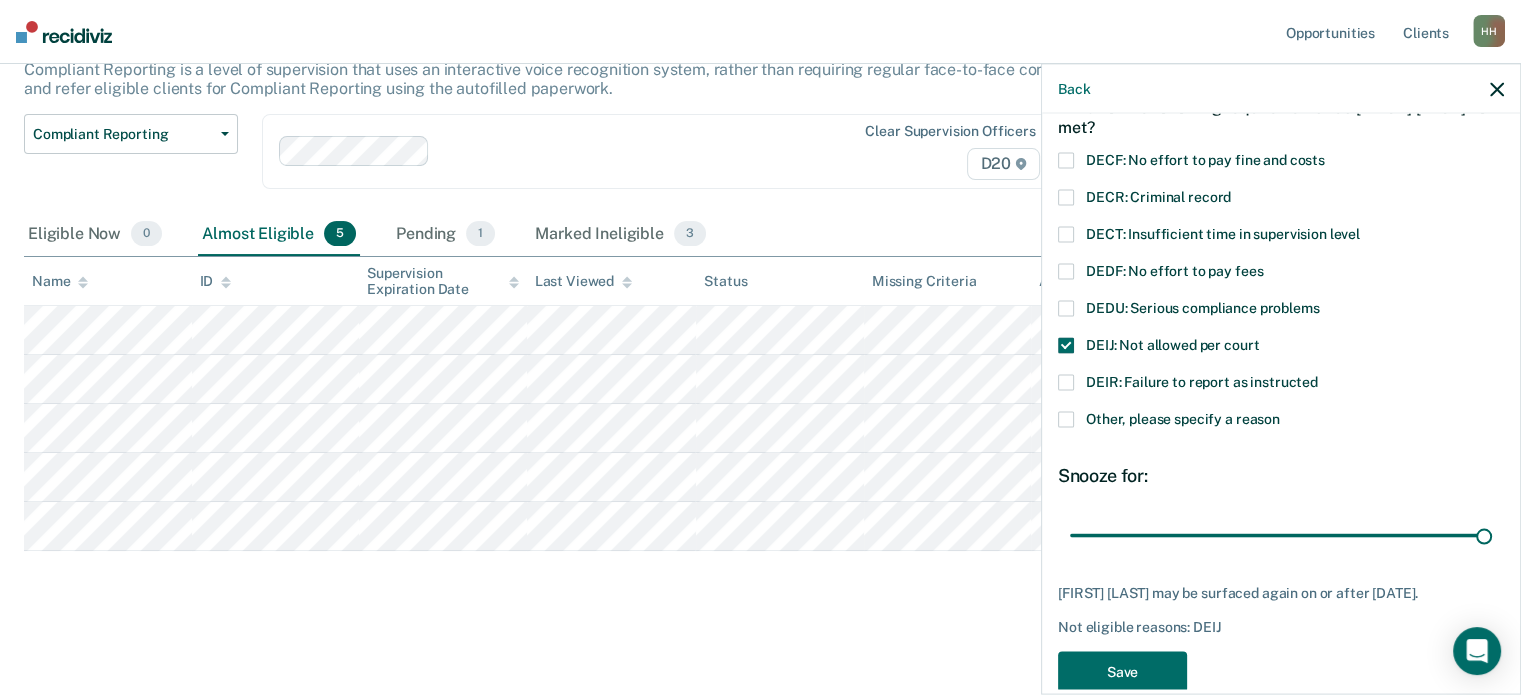 scroll, scrollTop: 149, scrollLeft: 0, axis: vertical 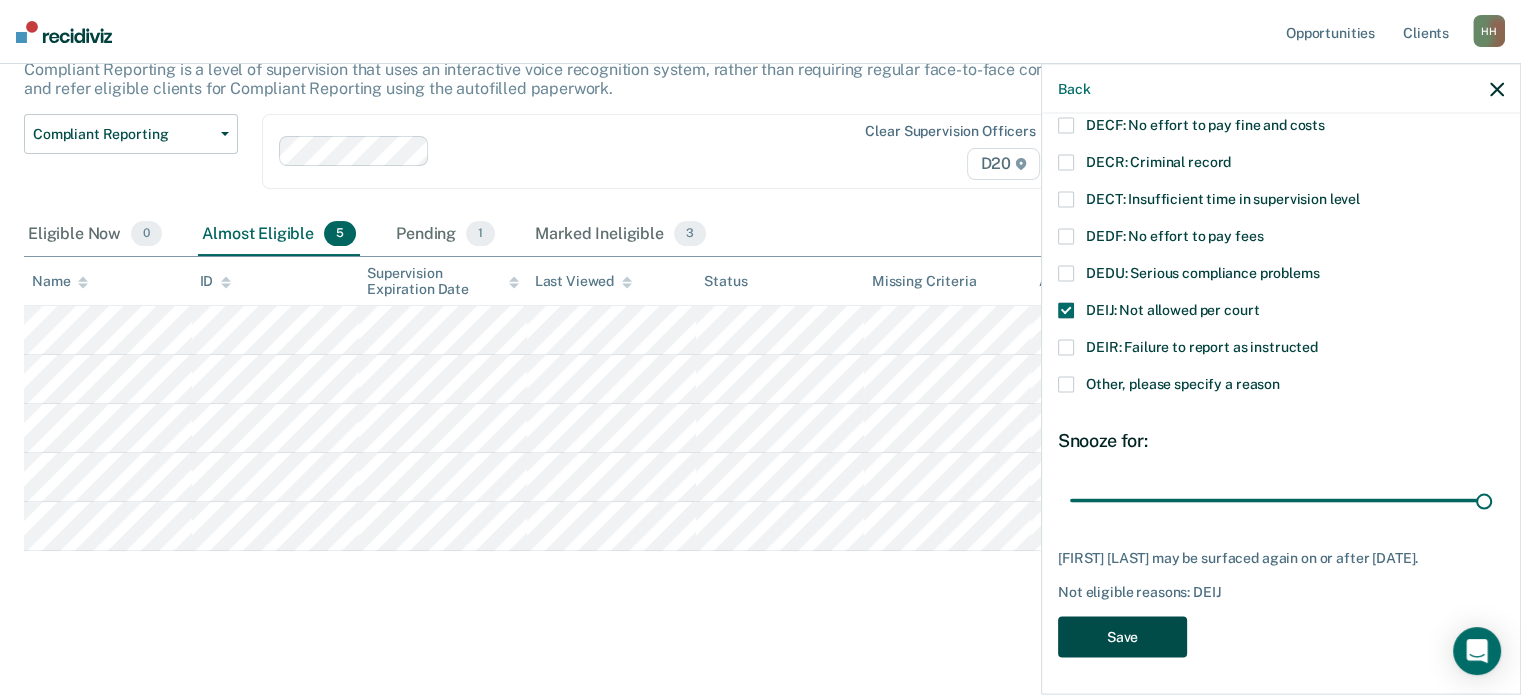 click on "Save" at bounding box center [1122, 636] 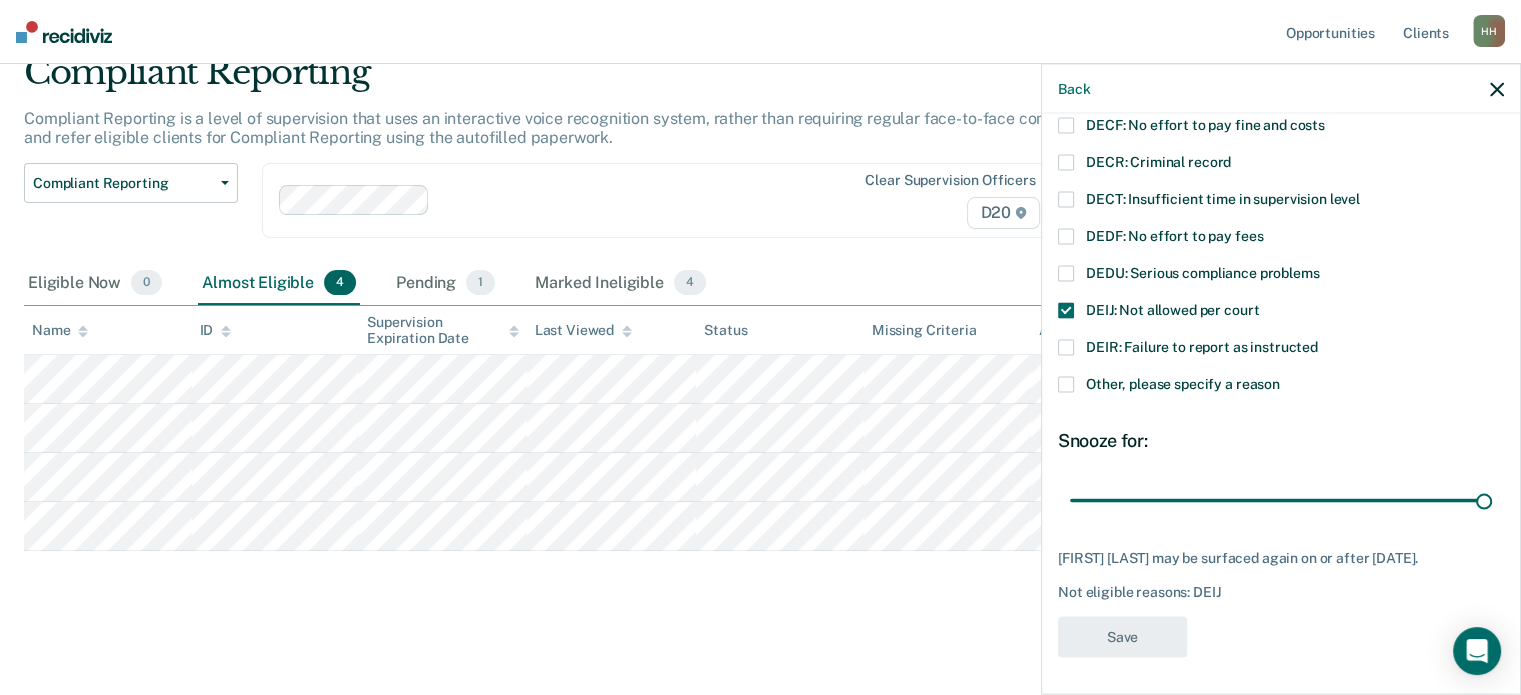 scroll, scrollTop: 115, scrollLeft: 0, axis: vertical 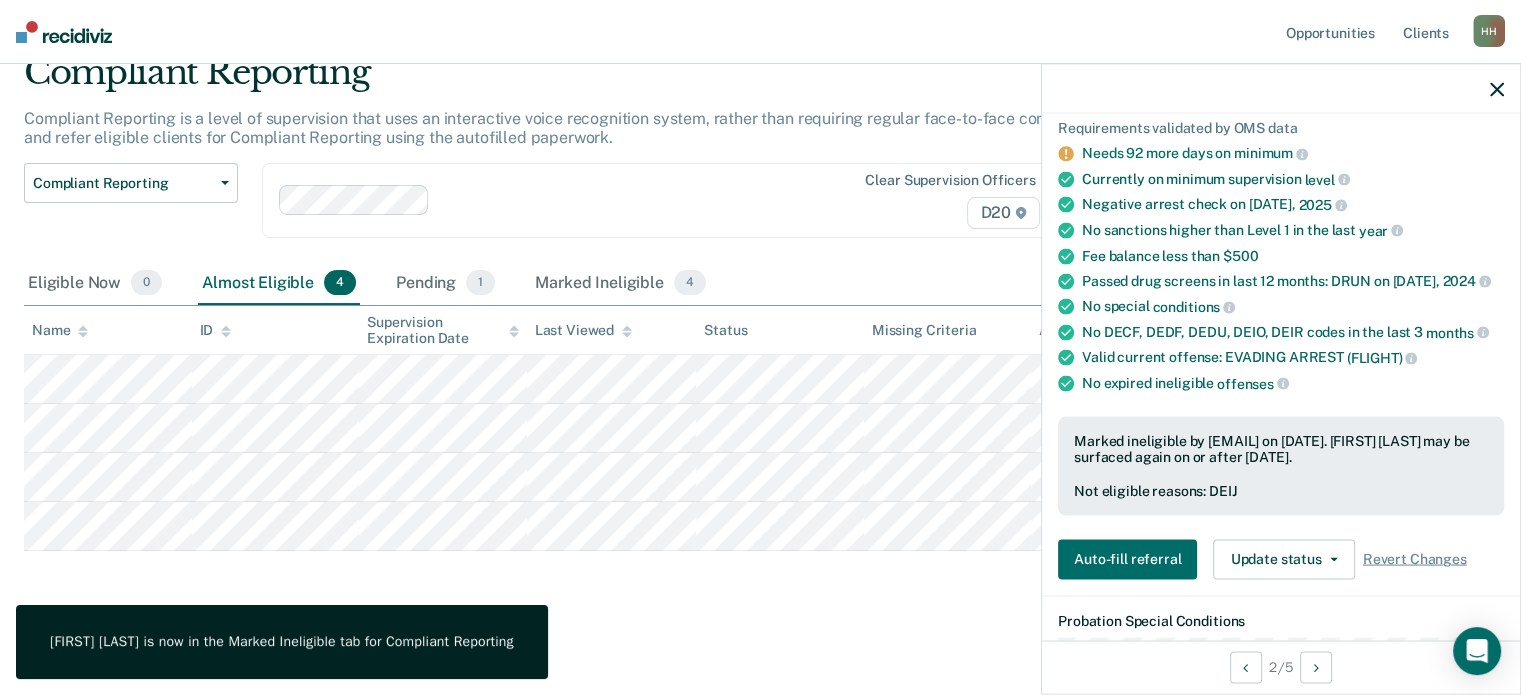 drag, startPoint x: 1491, startPoint y: 87, endPoint x: 1447, endPoint y: 109, distance: 49.193497 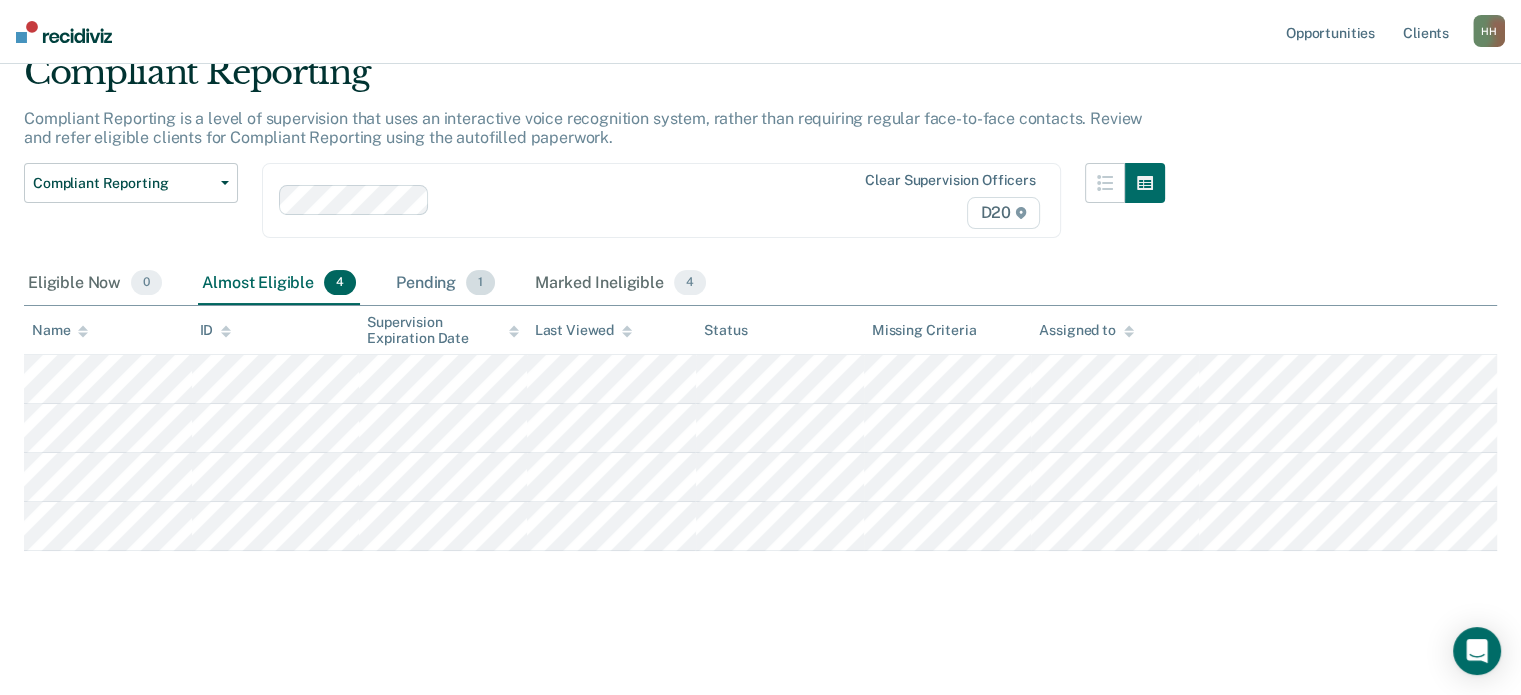 click on "Pending 1" at bounding box center (445, 284) 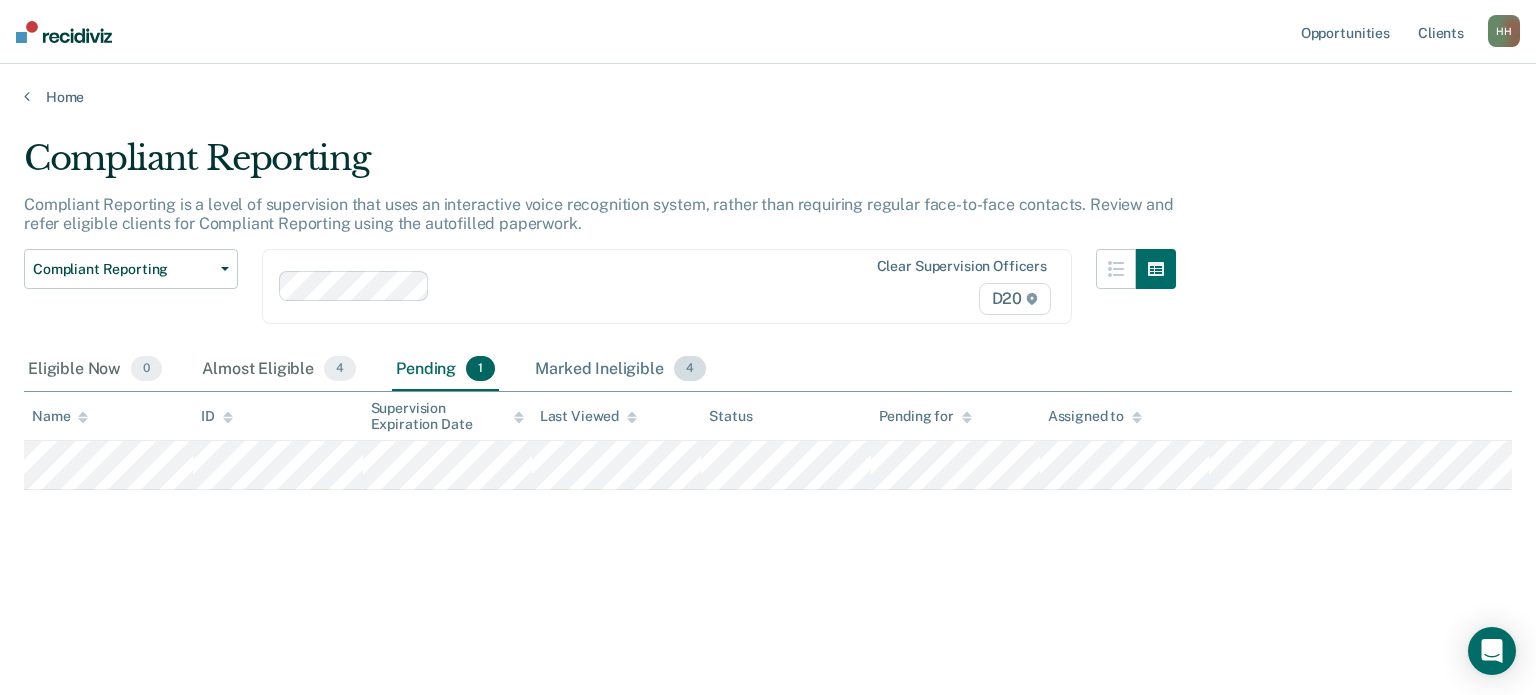 click on "Marked Ineligible 4" at bounding box center [620, 370] 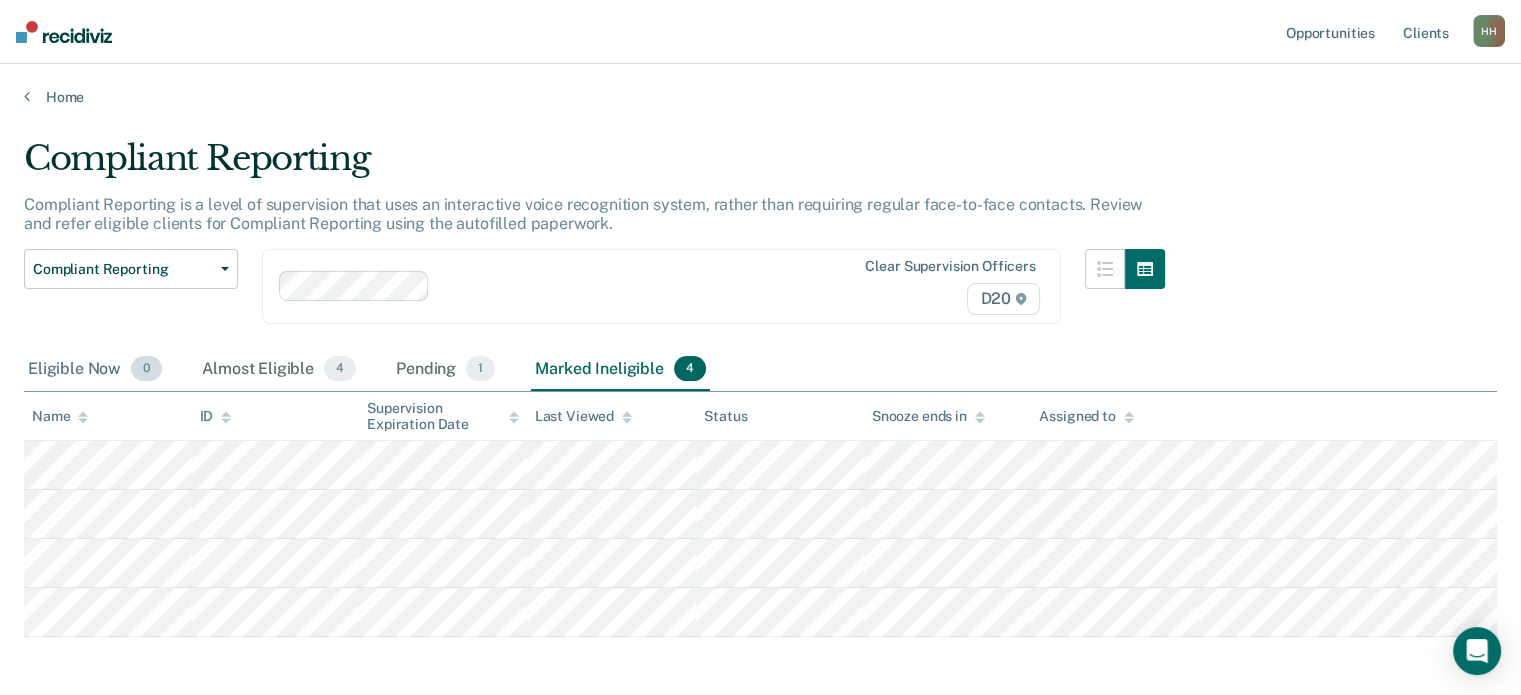 click on "Eligible Now 0" at bounding box center (95, 370) 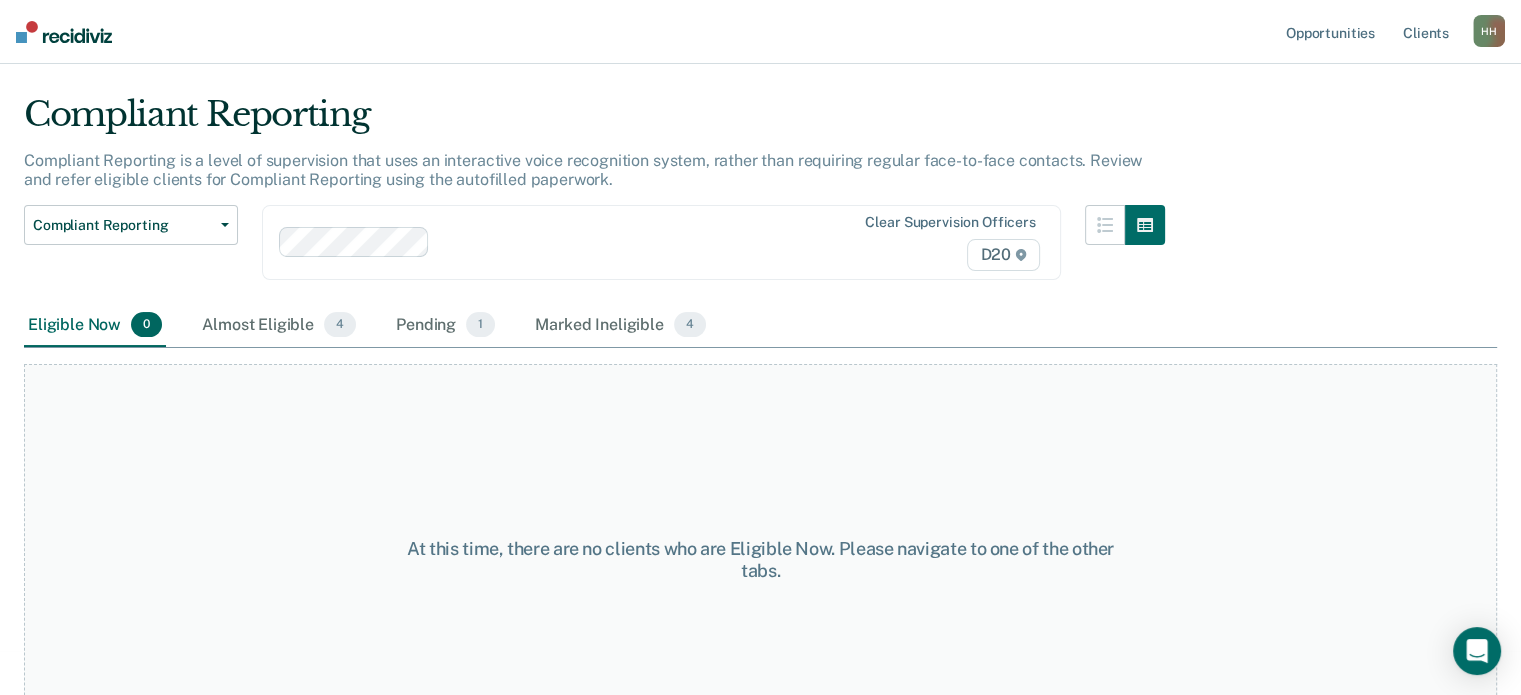 scroll, scrollTop: 0, scrollLeft: 0, axis: both 